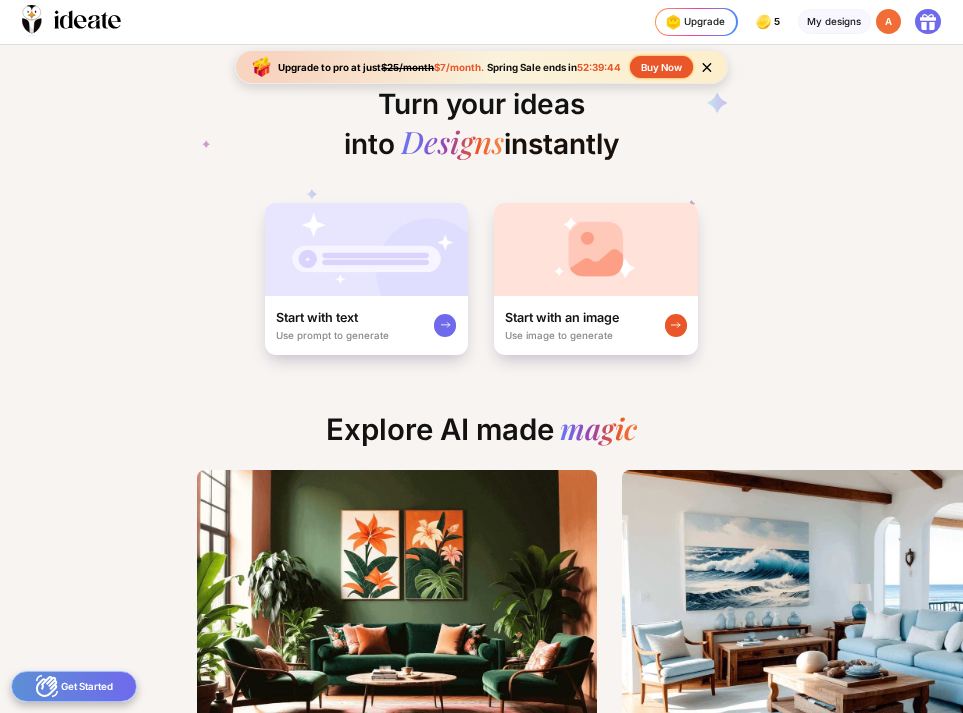 scroll, scrollTop: 0, scrollLeft: 0, axis: both 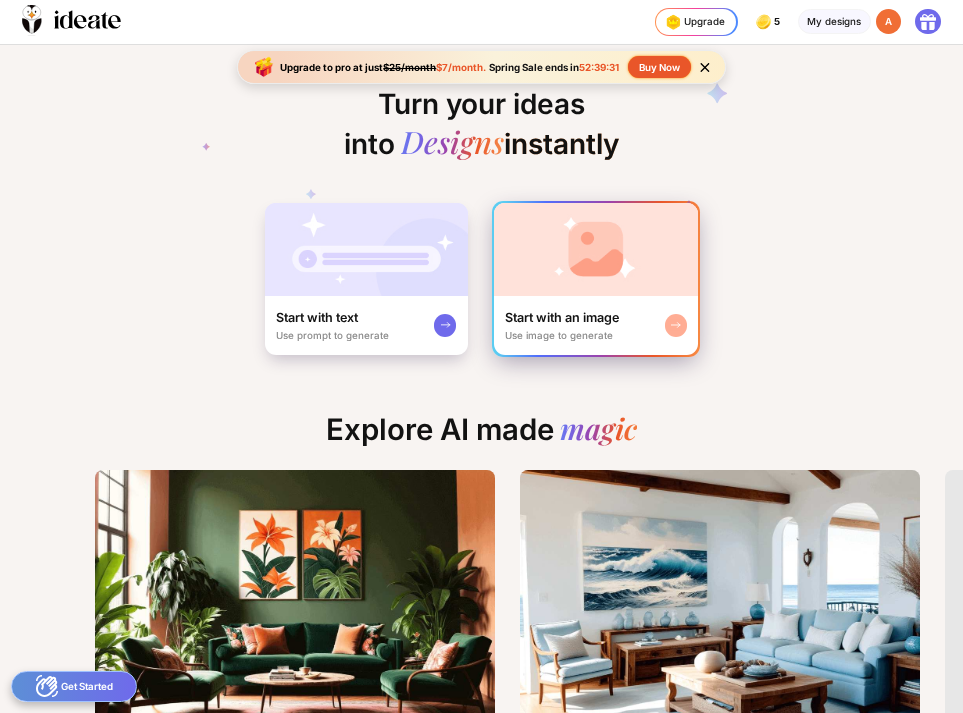click on "Start with an image Use image to generate" at bounding box center [596, 325] 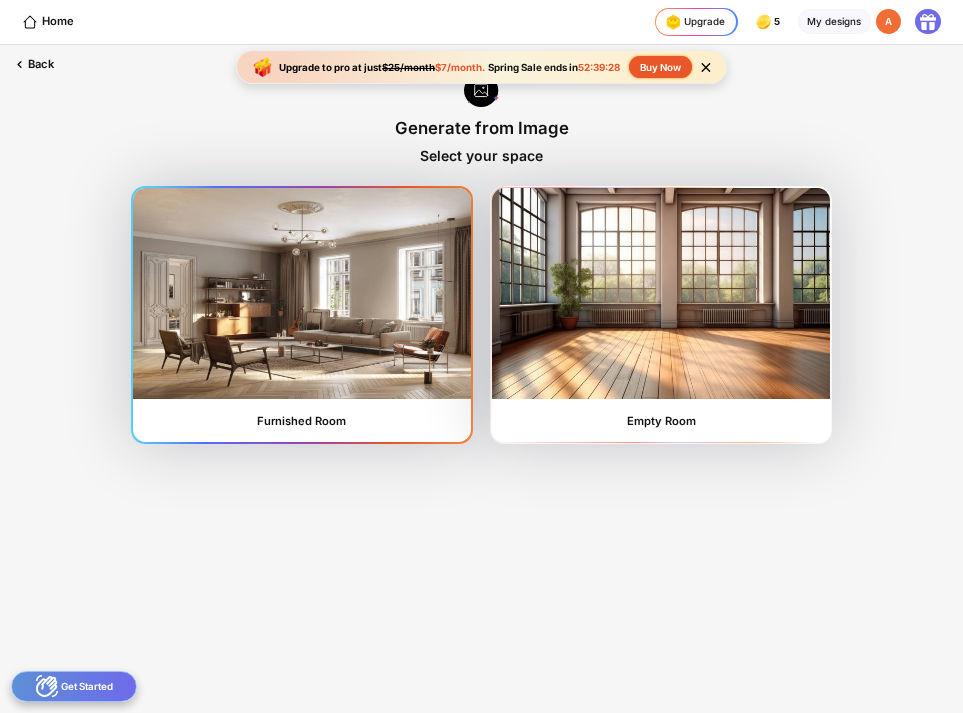 click at bounding box center (302, 293) 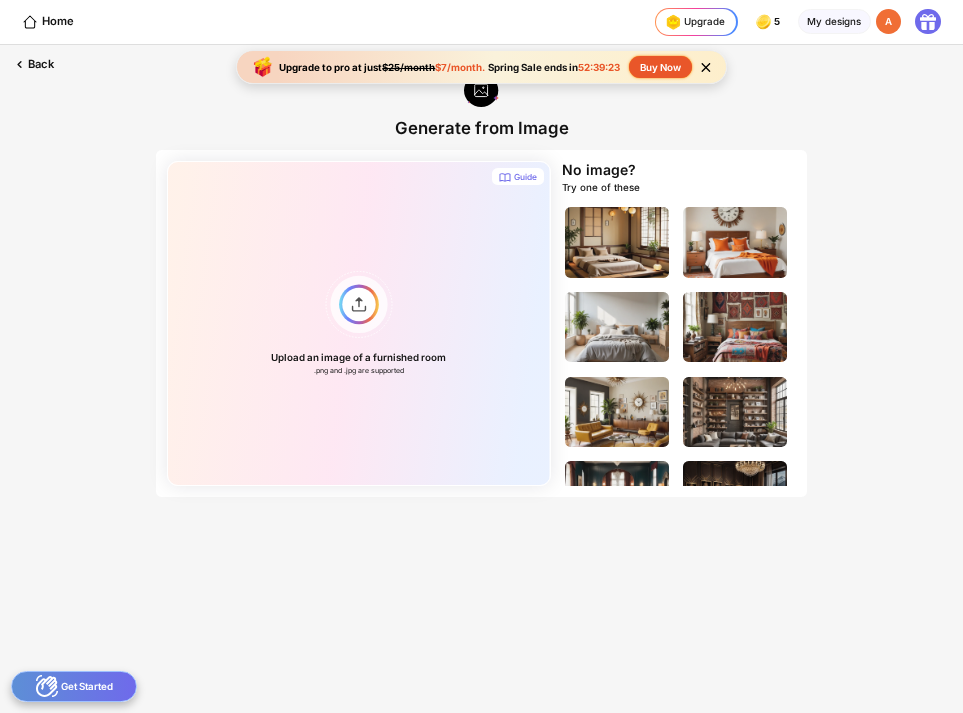 click on "Get Started" at bounding box center (74, 686) 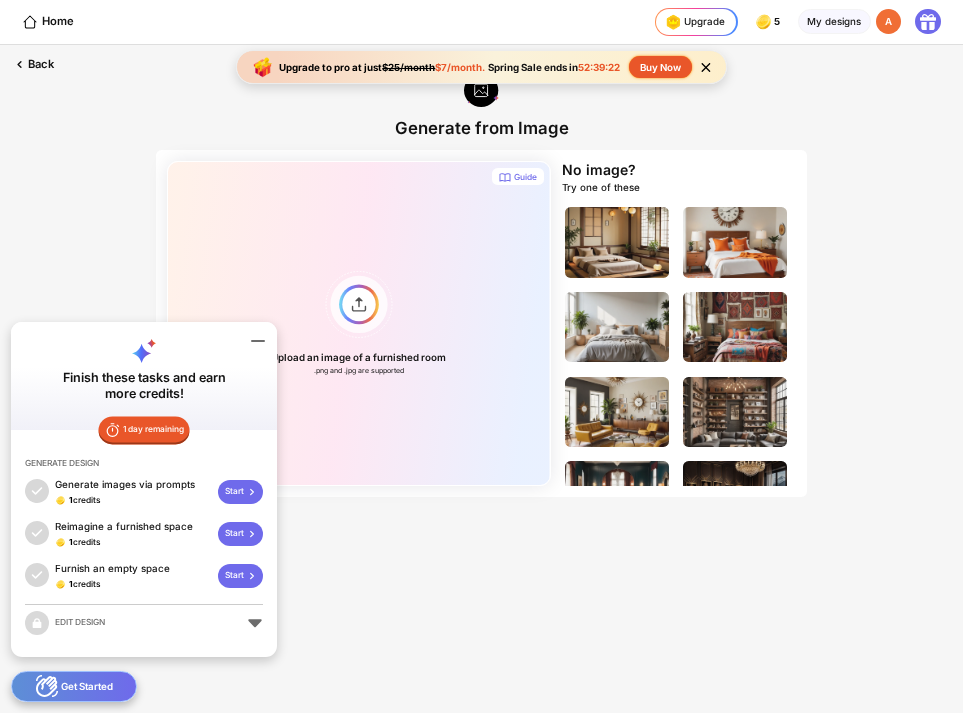 click on "Get Started" at bounding box center (74, 686) 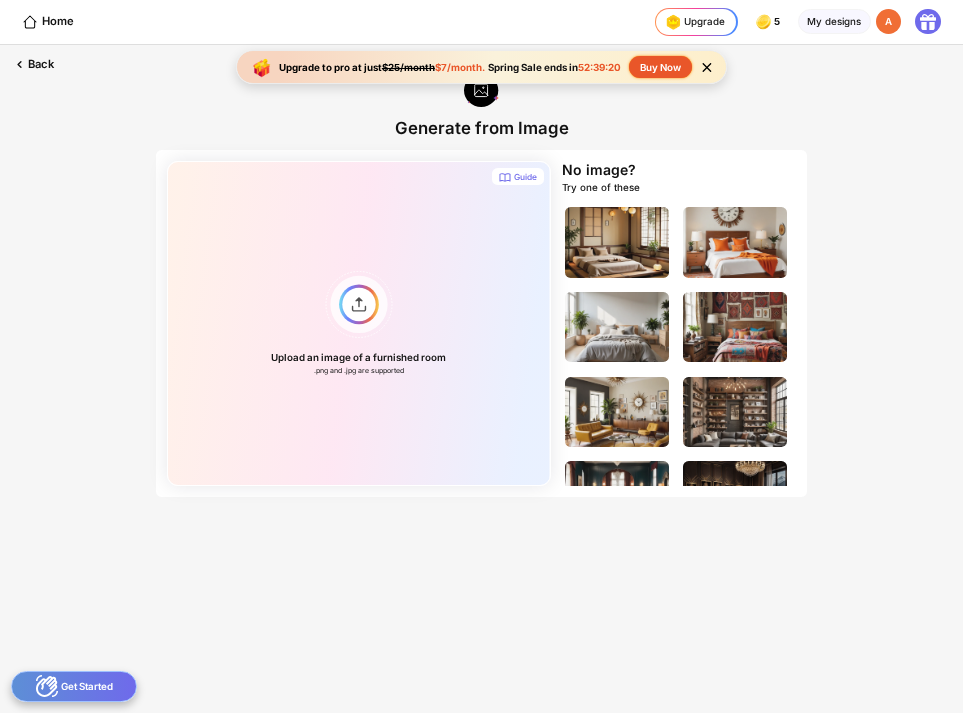 click on "Get Started" at bounding box center (74, 686) 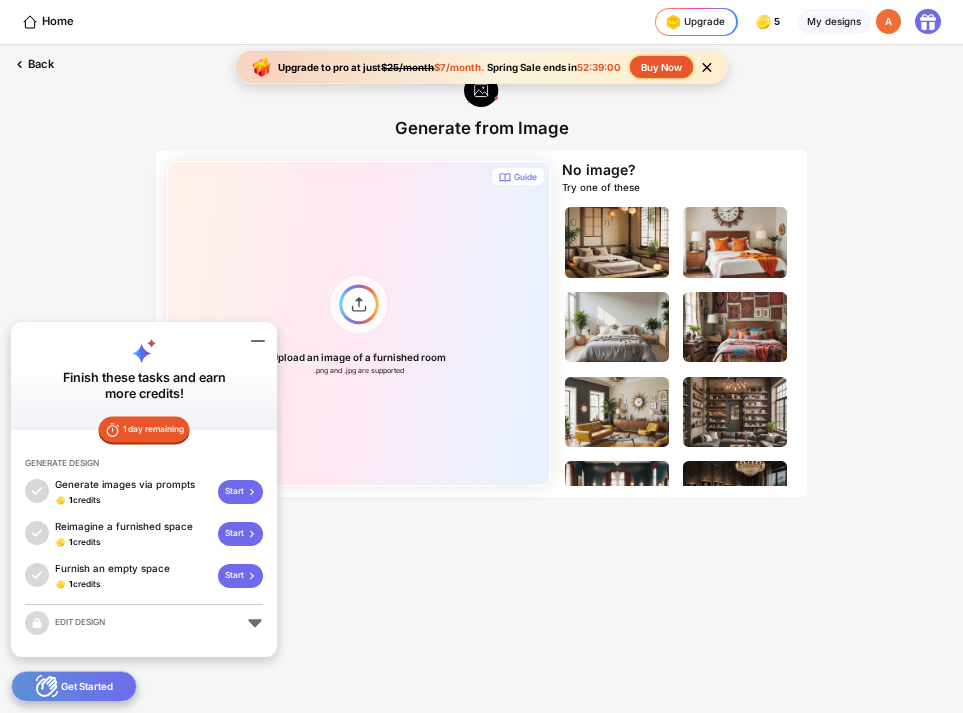 click on "Start" at bounding box center (240, 576) 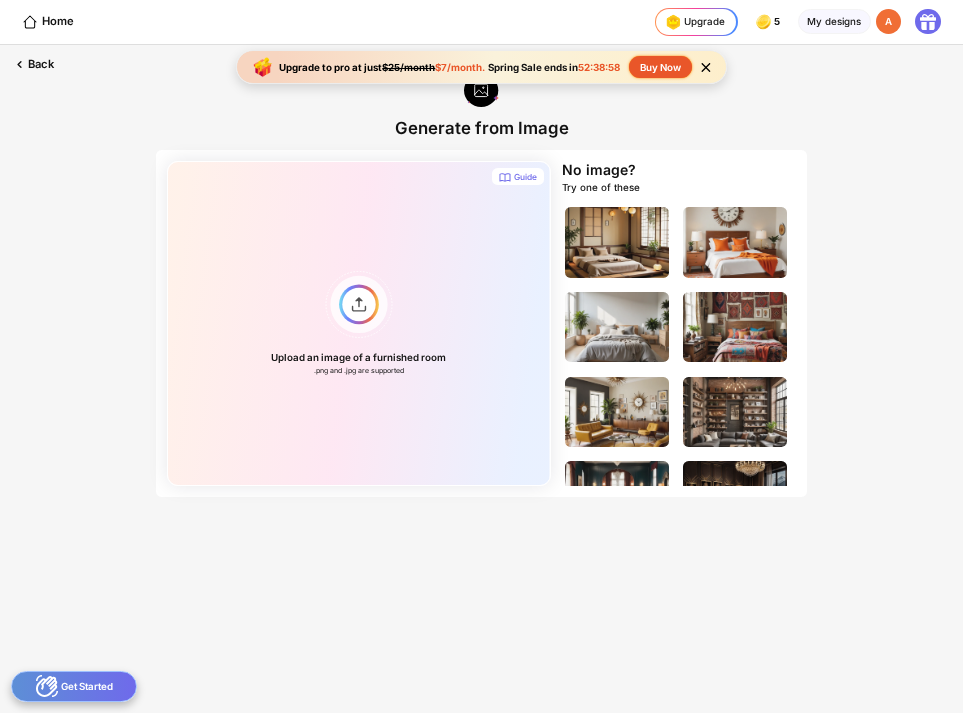 click on "Get Started" at bounding box center [74, 686] 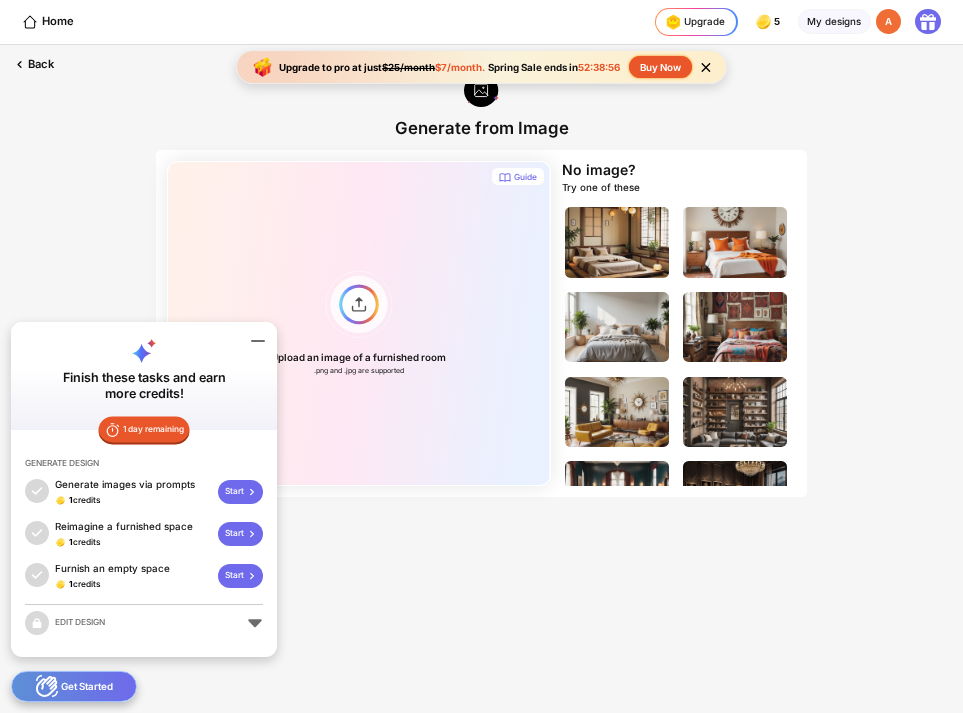 click on "Start" at bounding box center (240, 576) 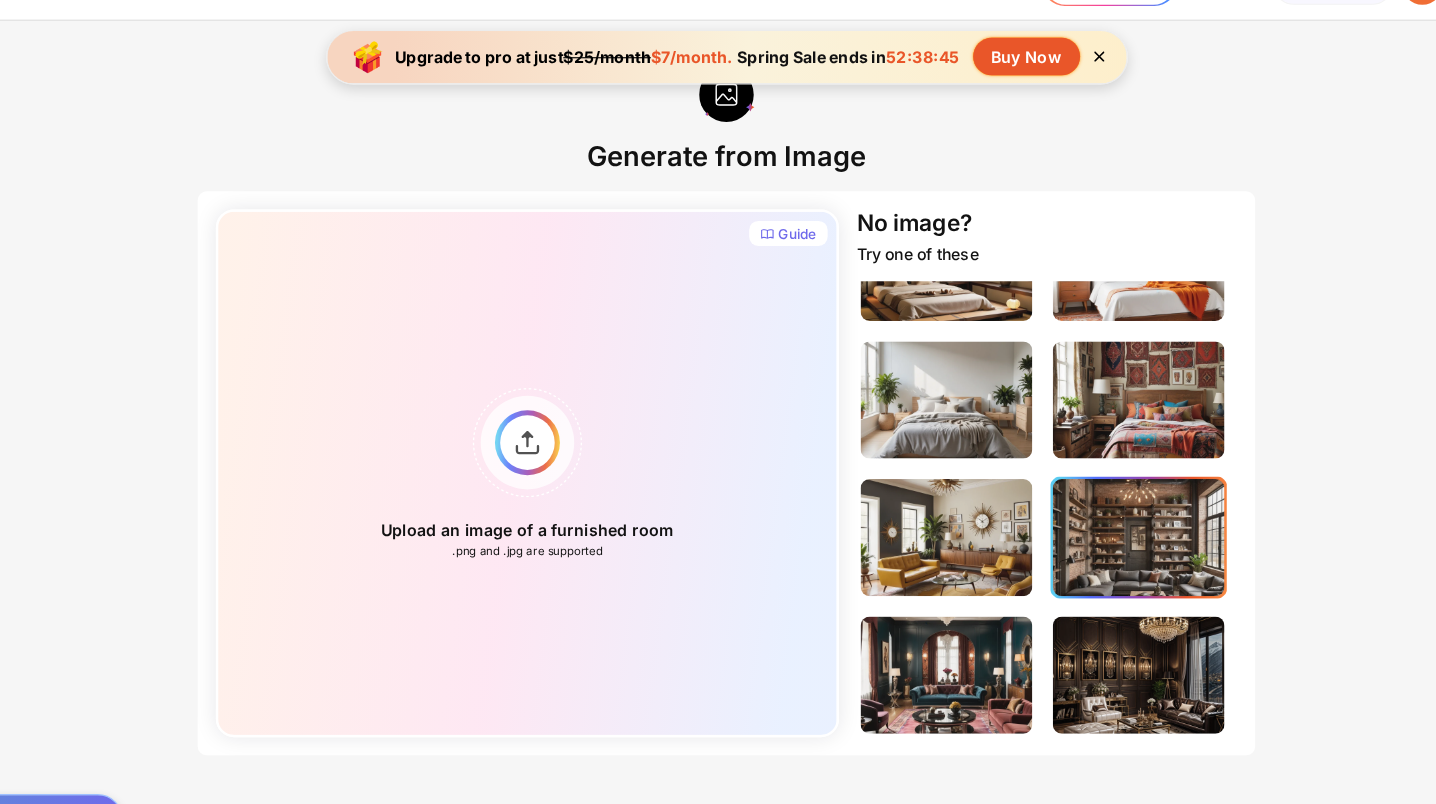 click at bounding box center [1080, 518] 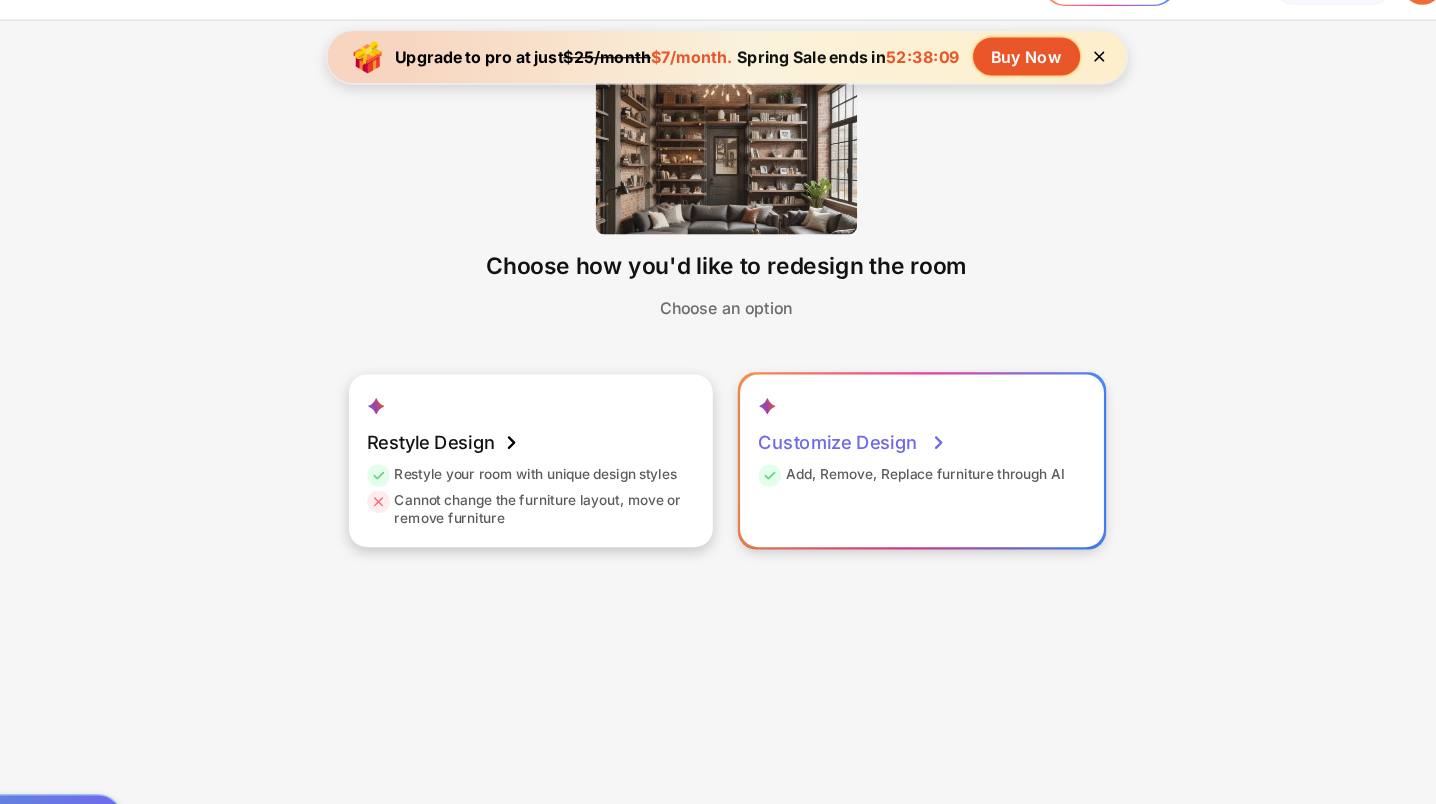 click on "Add, Remove, Replace furniture through AI" at bounding box center (880, 466) 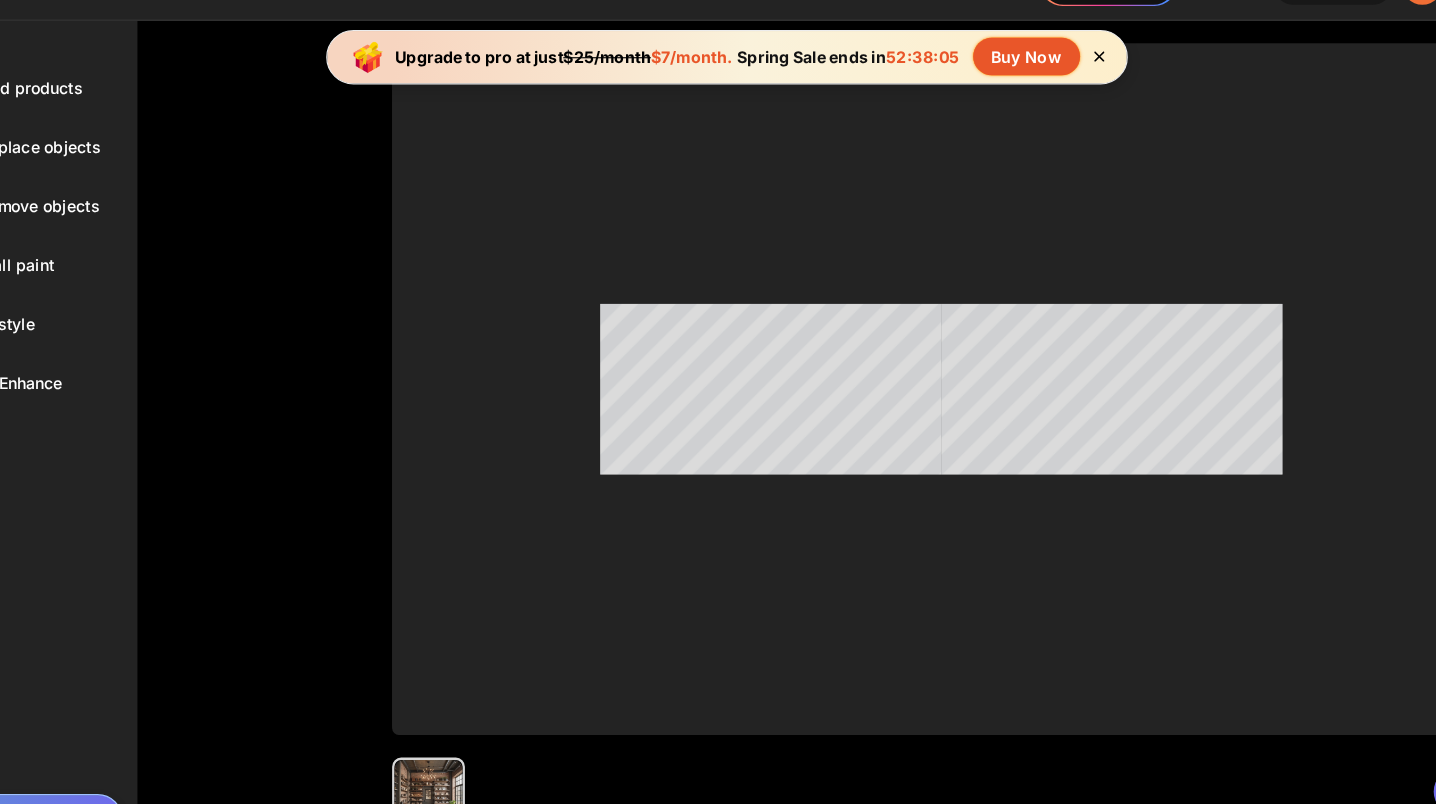 click 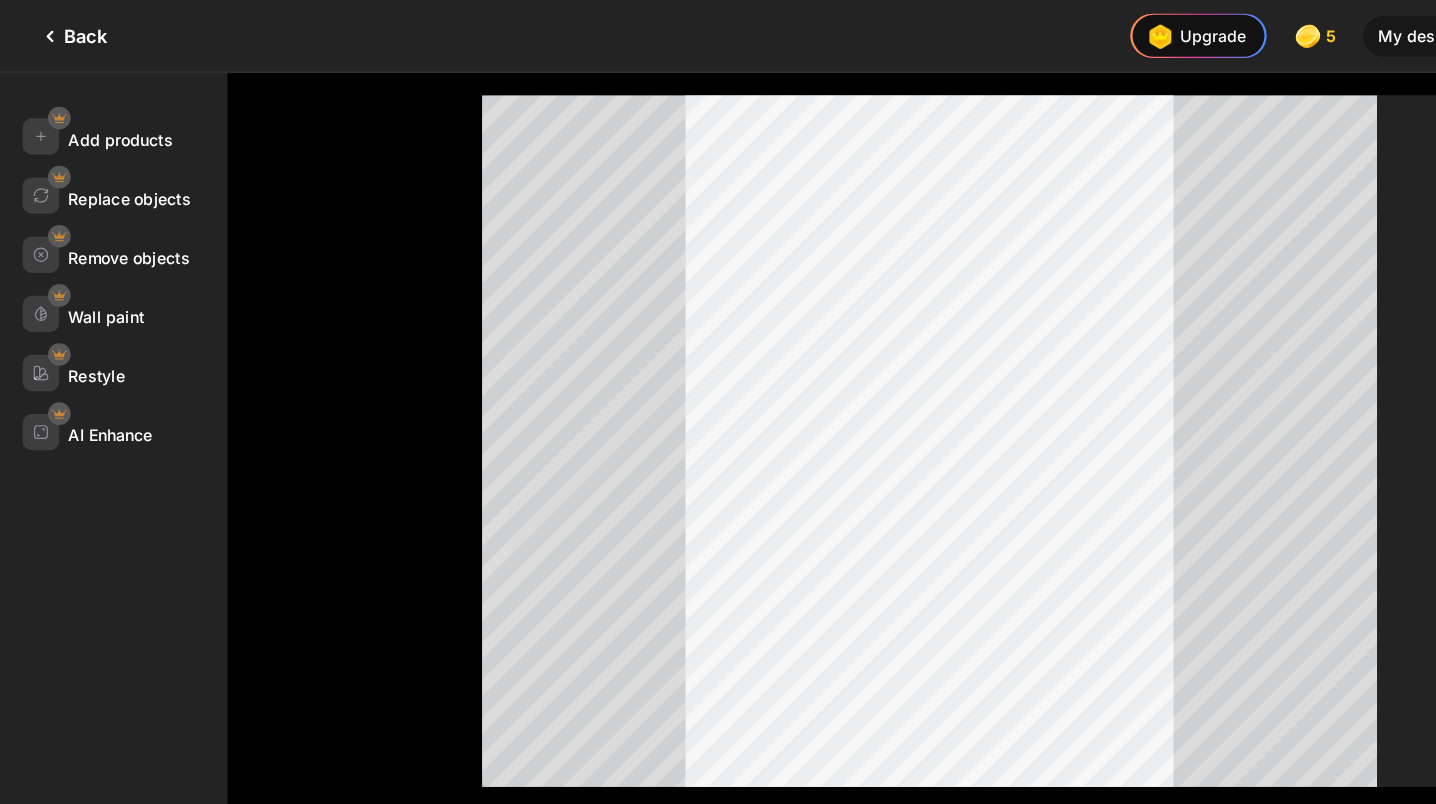 scroll, scrollTop: 0, scrollLeft: 0, axis: both 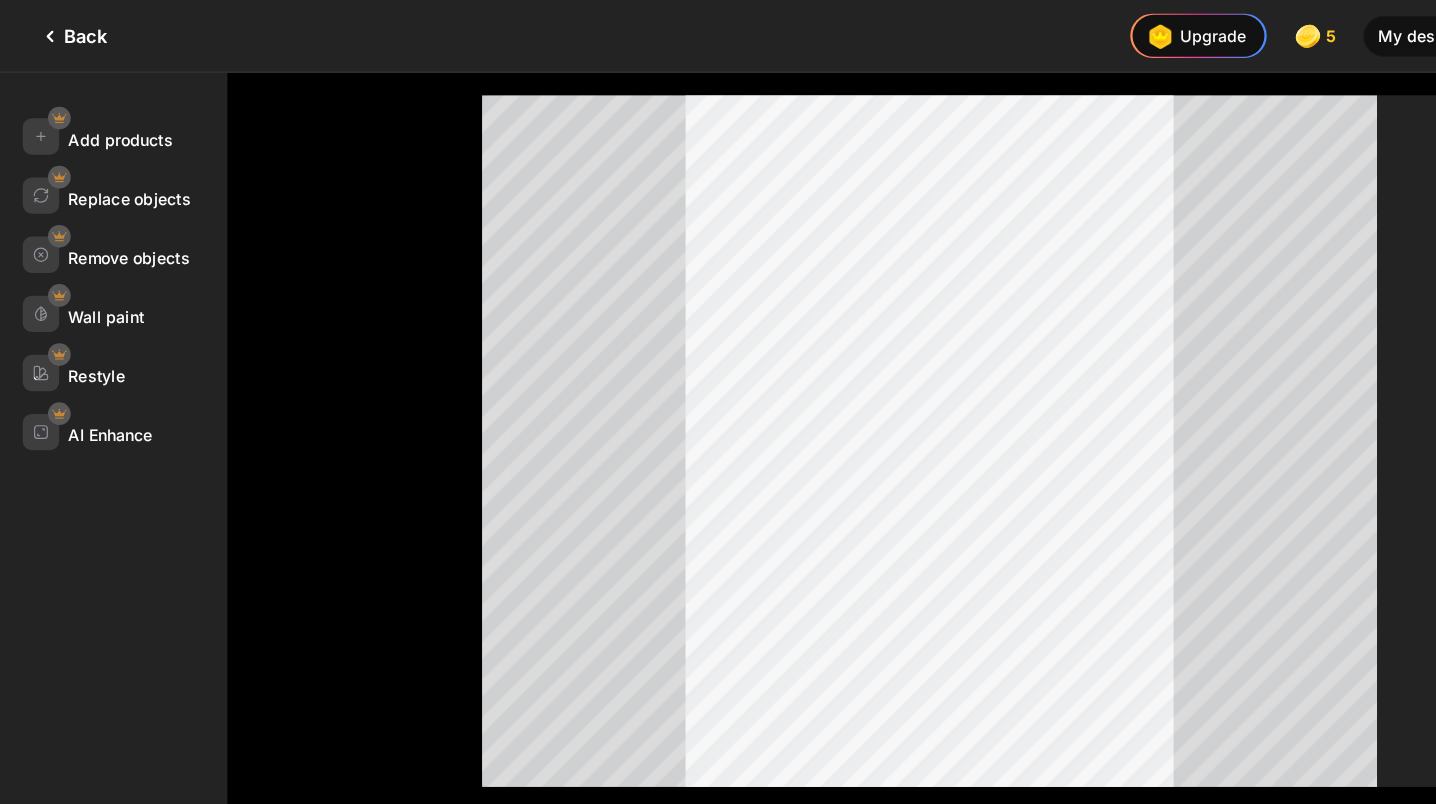 click on "My designs" 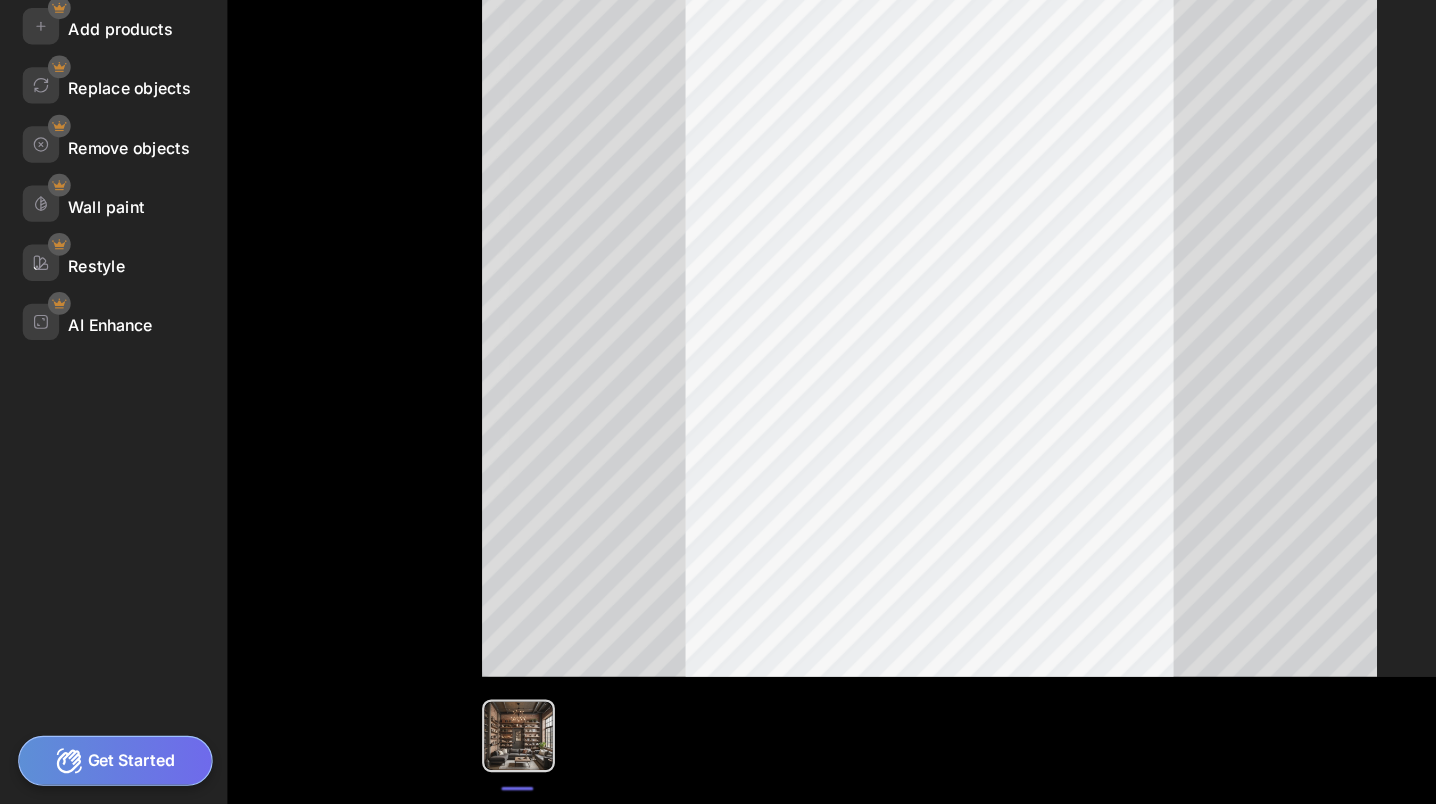 scroll, scrollTop: 0, scrollLeft: 0, axis: both 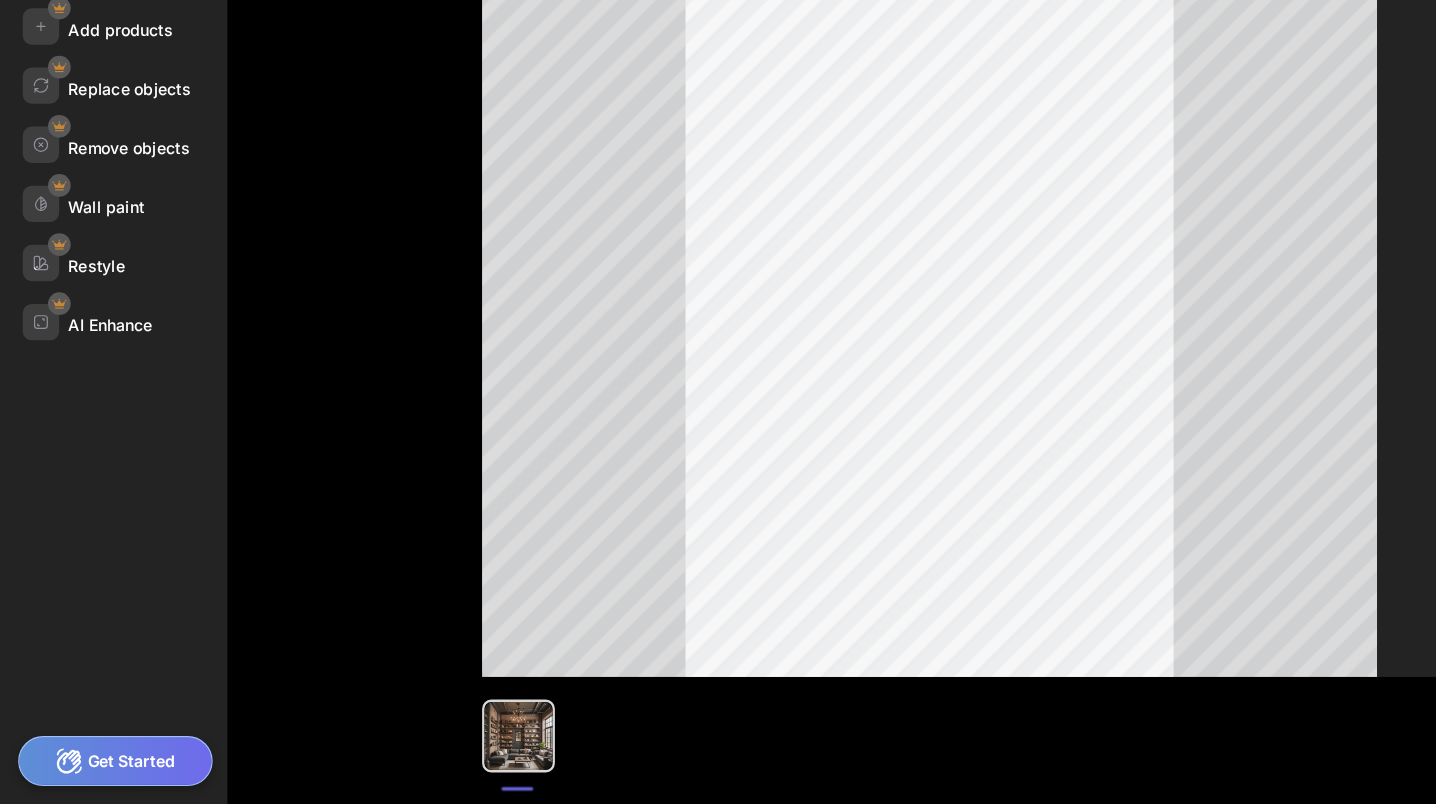 click on "Get Started" at bounding box center [101, 766] 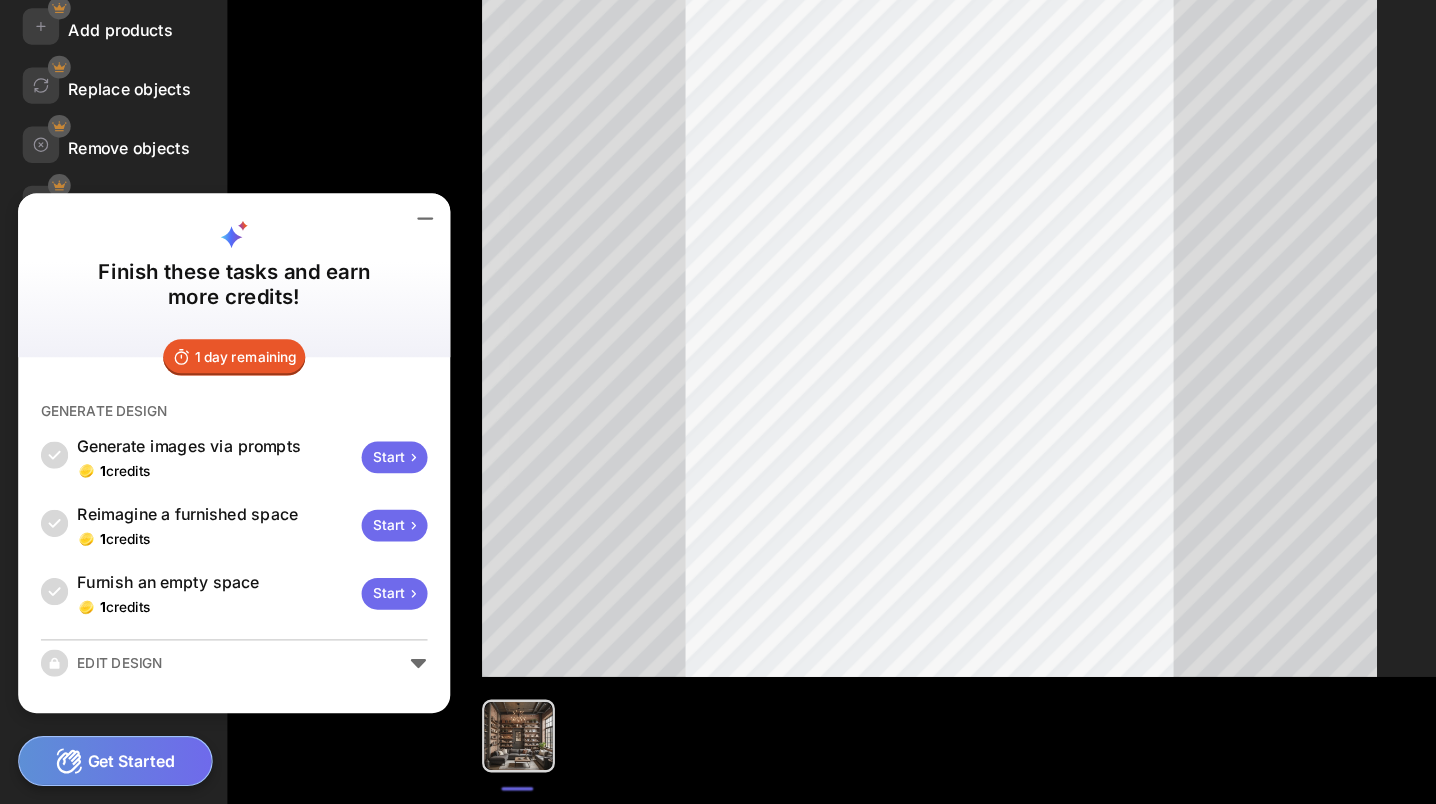 click 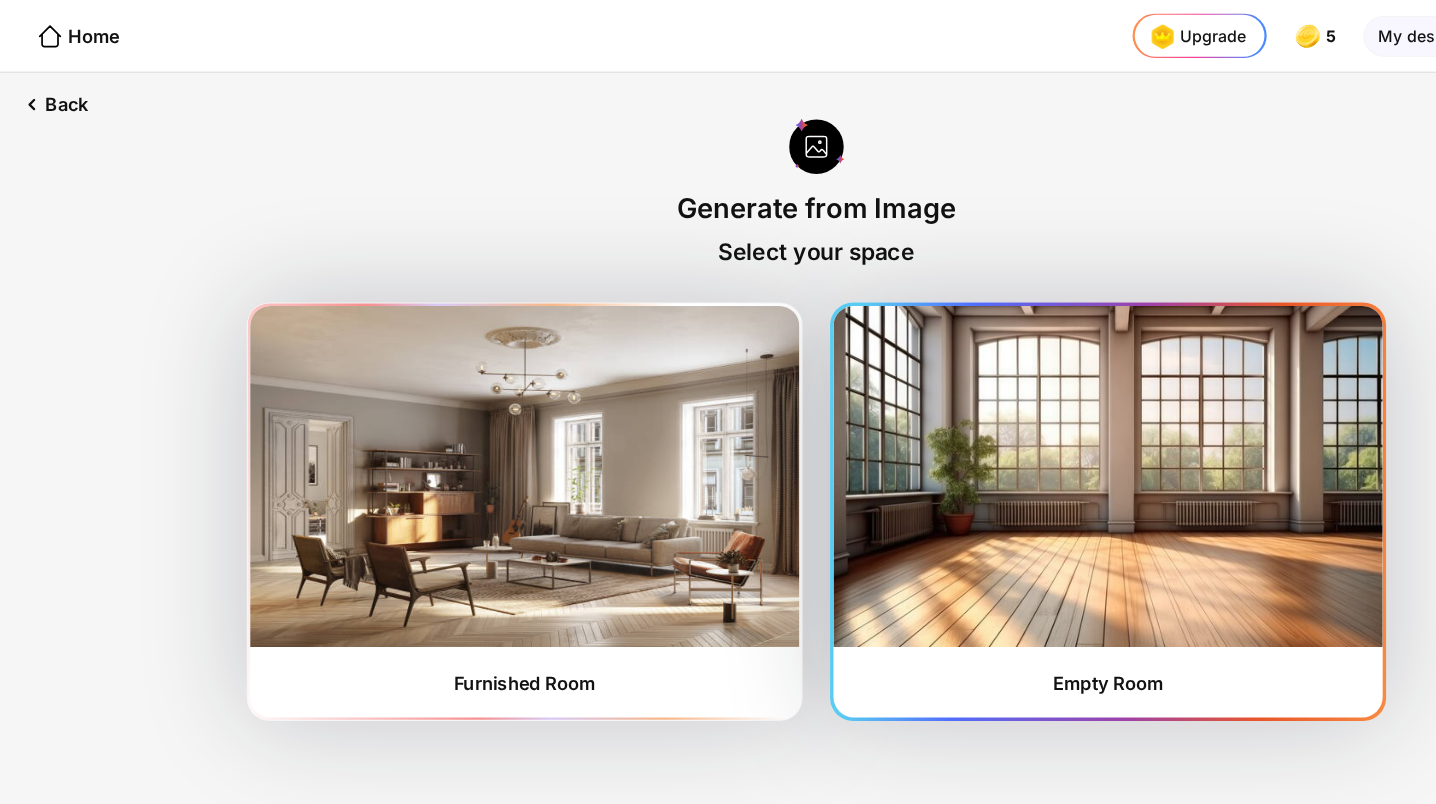 scroll, scrollTop: 0, scrollLeft: 0, axis: both 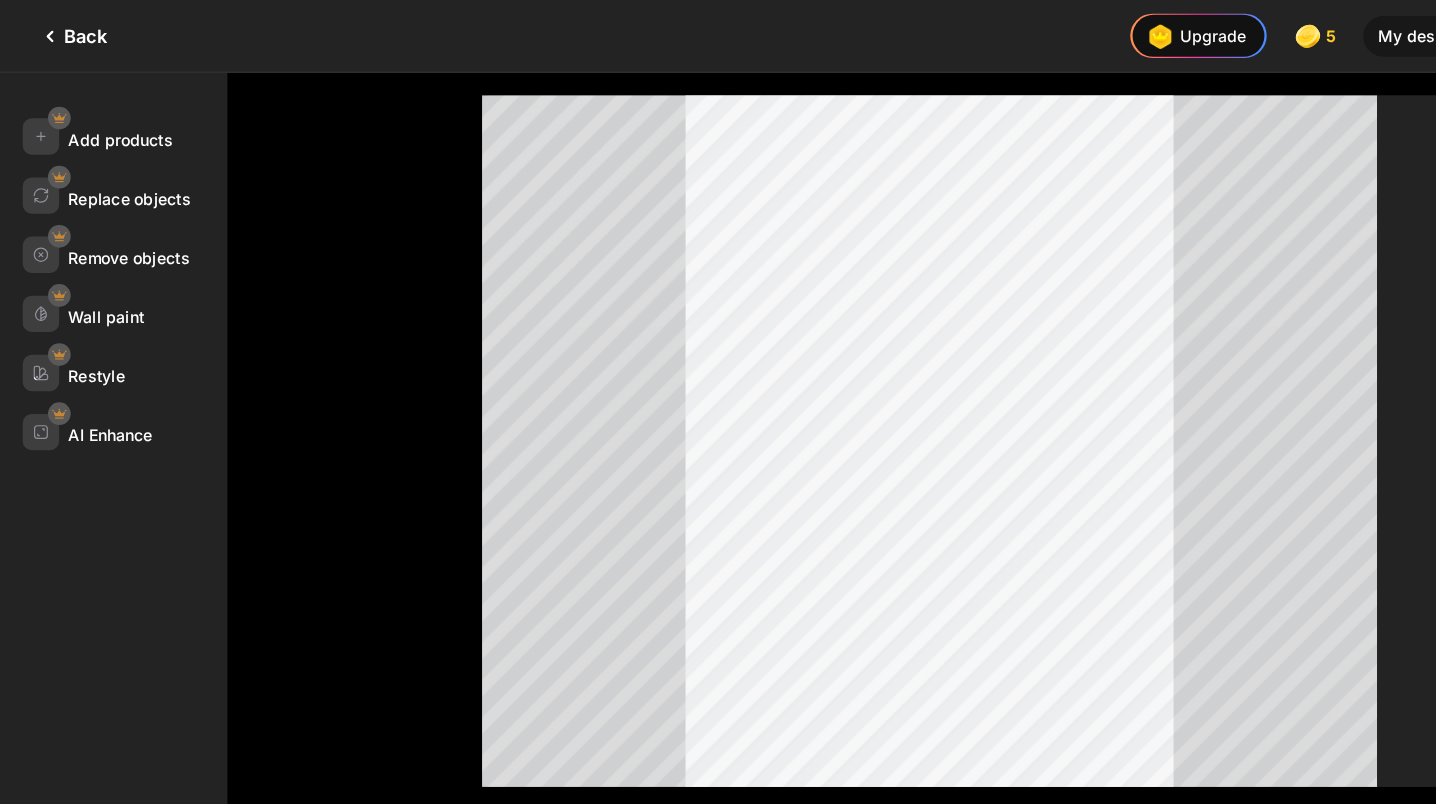 click on "Back" 